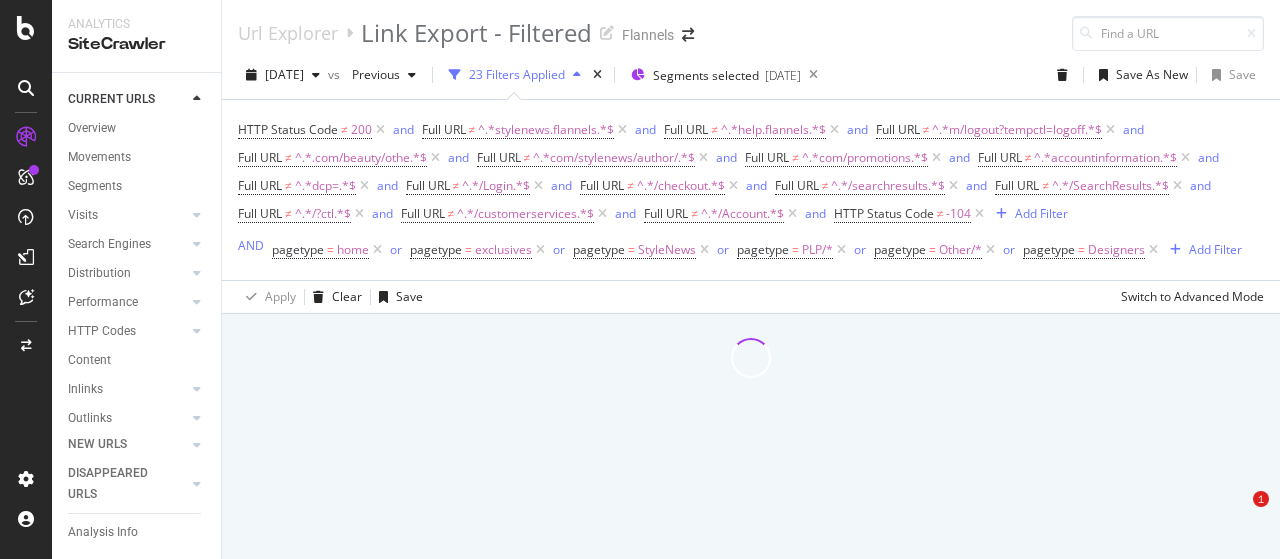 scroll, scrollTop: 0, scrollLeft: 0, axis: both 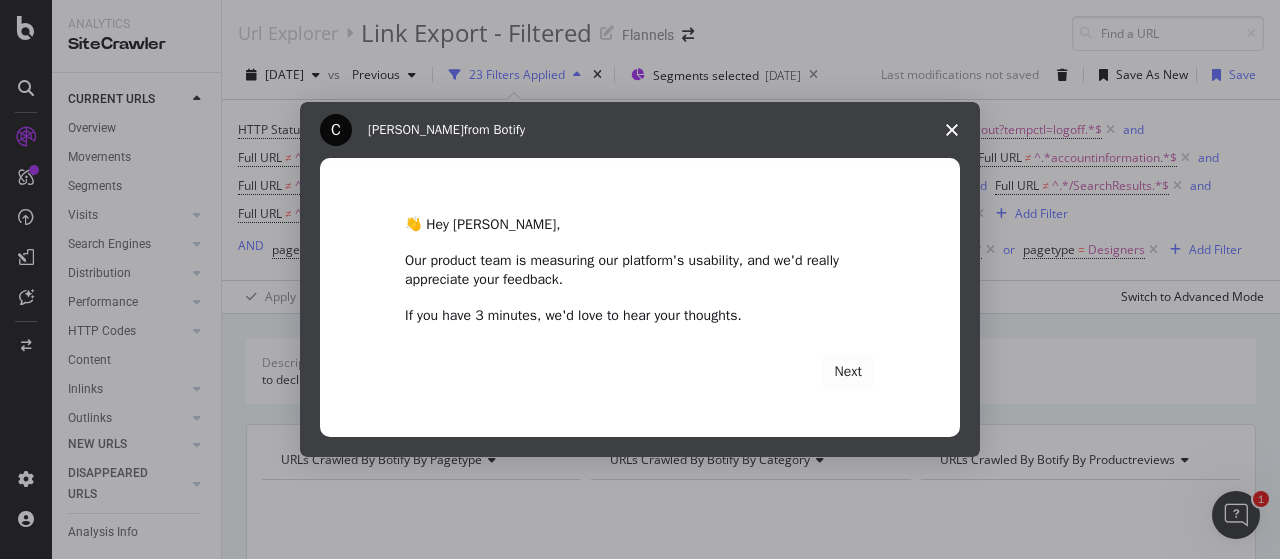 click 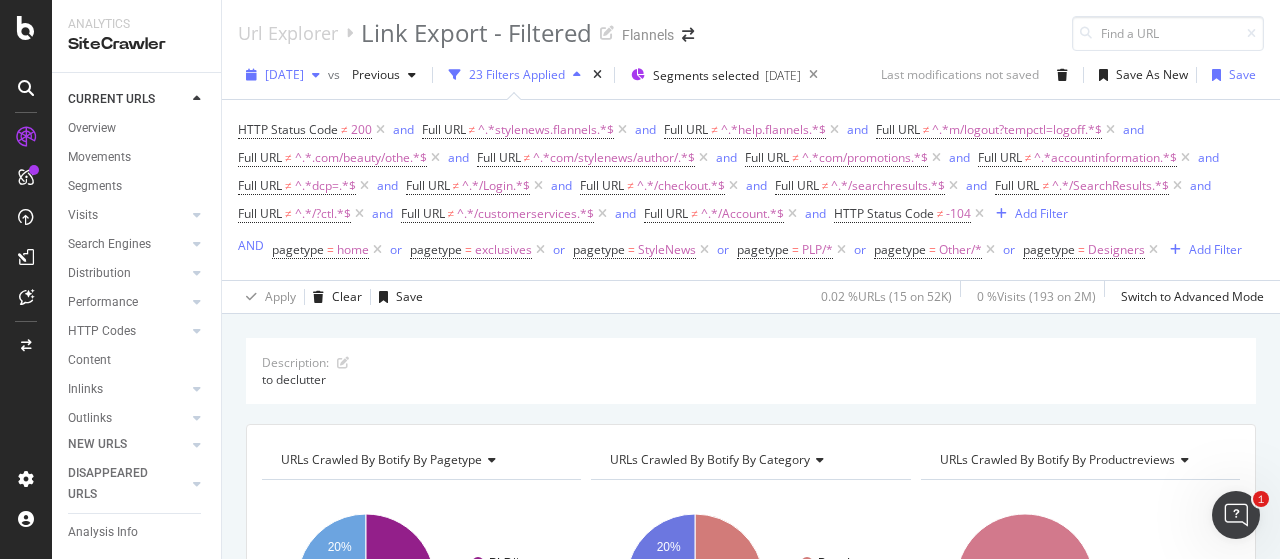 click on "[DATE]" at bounding box center [283, 75] 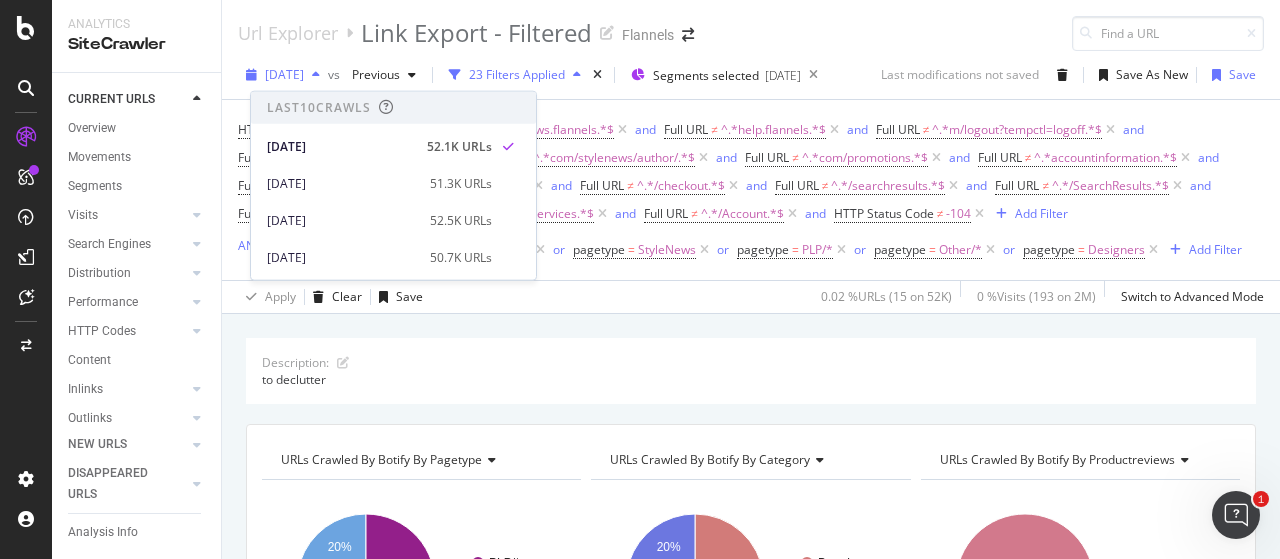 click on "[DATE]" at bounding box center [283, 75] 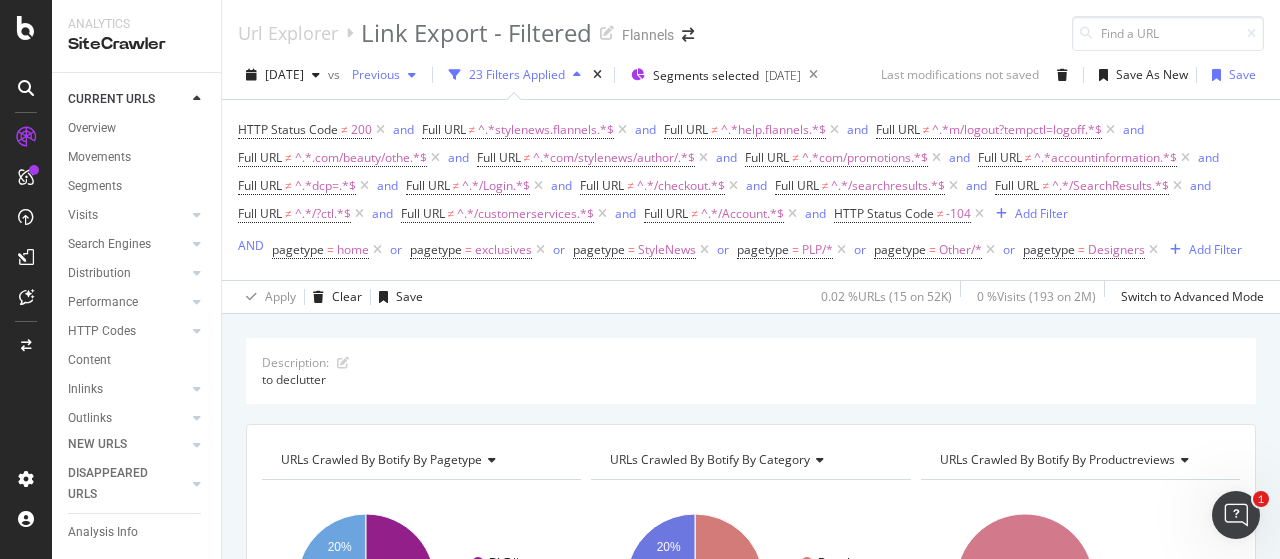click on "Previous" at bounding box center [384, 75] 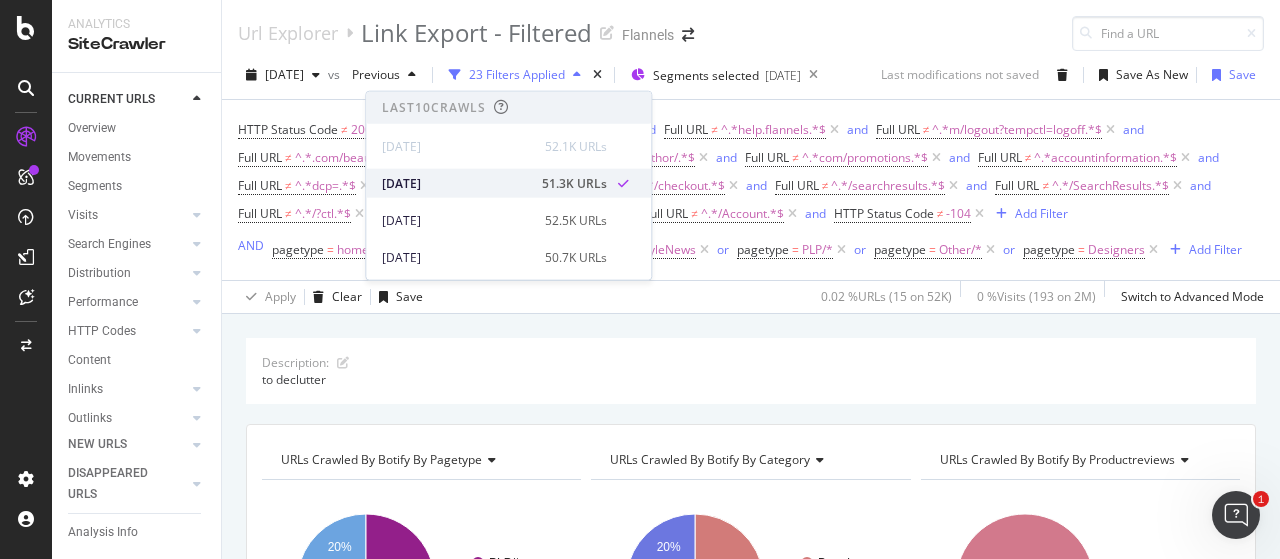 click on "[DATE]" at bounding box center [456, 183] 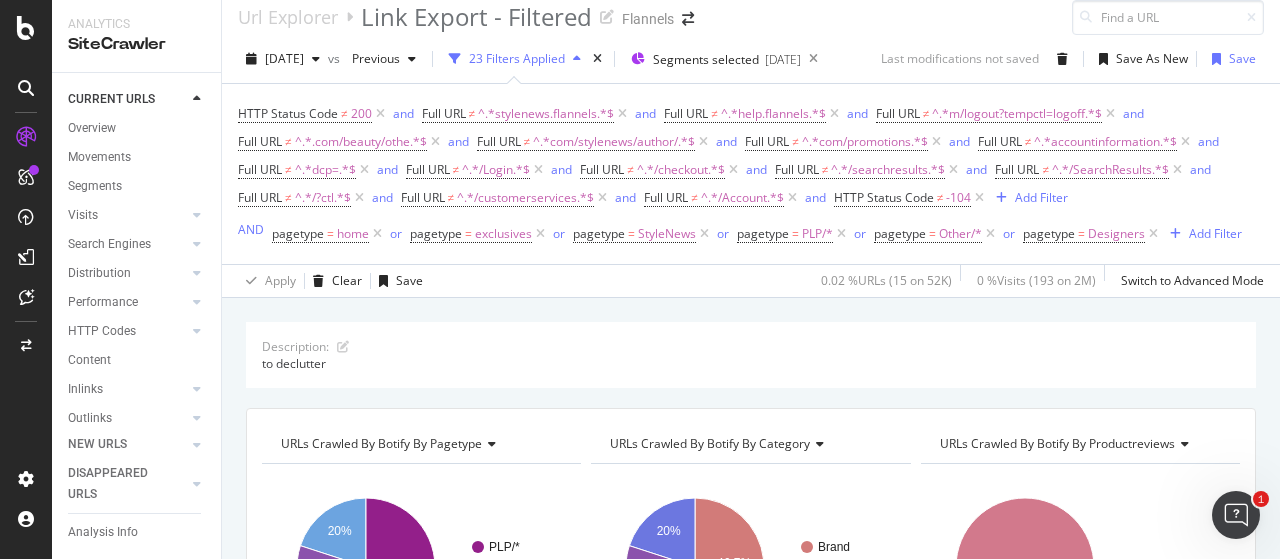 scroll, scrollTop: 0, scrollLeft: 0, axis: both 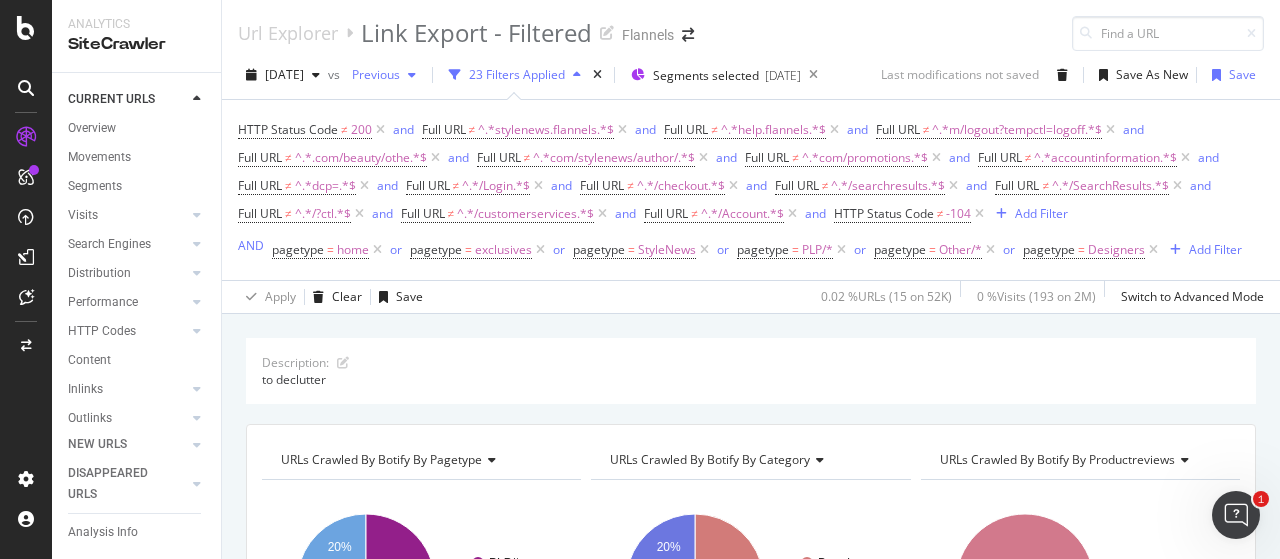 click on "Previous" at bounding box center (384, 75) 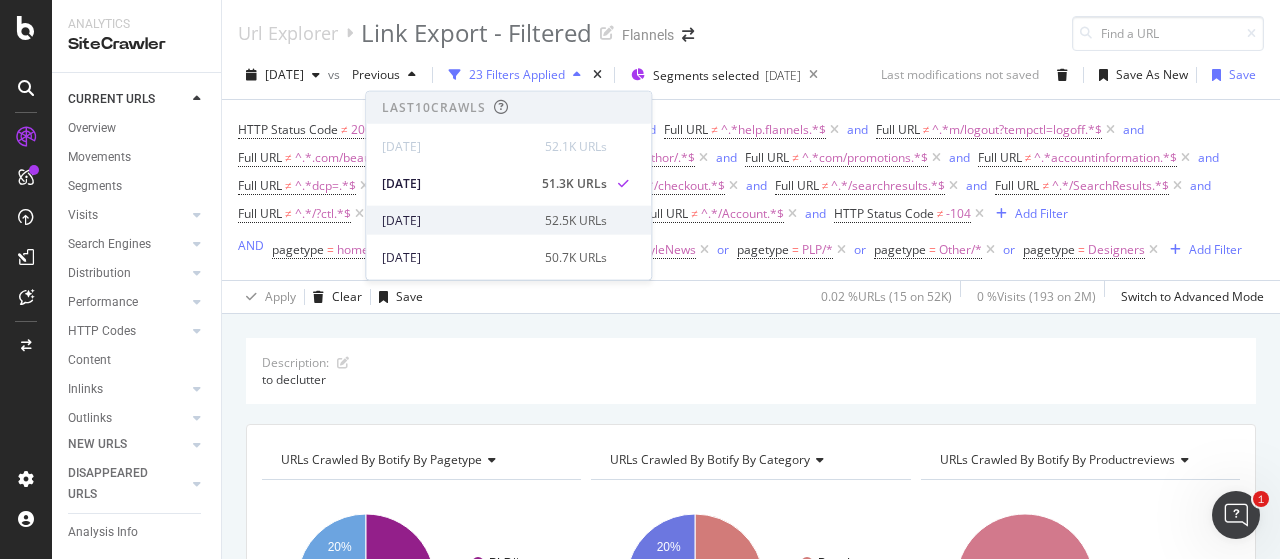 click on "[DATE]" at bounding box center (457, 220) 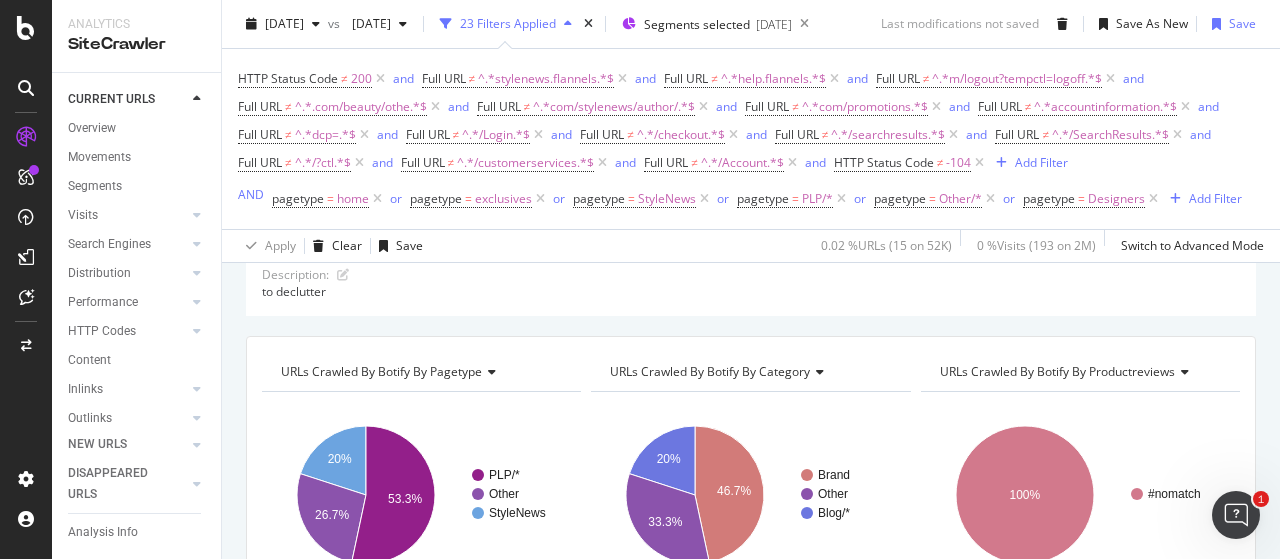 scroll, scrollTop: 0, scrollLeft: 0, axis: both 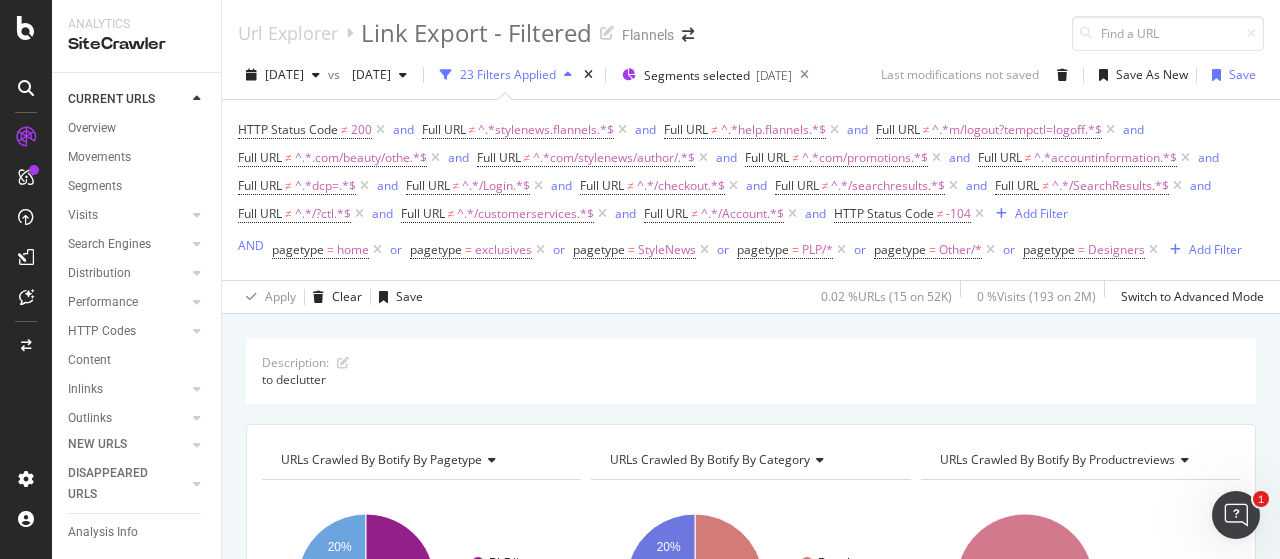 click on "[DATE] vs [DATE] 23 Filters Applied Segments selected [DATE] Last modifications not saved Save As New Save HTTP Status Code   ≠     200 and Full URL   ≠     ^.*stylenews.flannels.*$ and Full URL   ≠     ^.*help.flannels.*$ and Full URL   ≠     ^.*m/logout?tempctl=logoff.*$ and Full URL   ≠     ^.*.com/beauty/othe.*$ and Full URL   ≠     ^.*com/stylenews/author/.*$ and Full URL   ≠     ^.*com/promotions.*$ and Full URL   ≠     ^.*accountinformation.*$ and Full URL   ≠     ^.*dcp=.*$ and Full URL   ≠     ^.*/Login.*$ and Full URL   ≠     ^.*/checkout.*$ and Full URL   ≠     ^.*/searchresults.*$ and Full URL   ≠     ^.*/SearchResults.*$ and Full URL   ≠     ^.*/?ctl.*$ and Full URL   ≠     ^.*/customerservices.*$ and Full URL   ≠     ^.*/Account.*$ and HTTP Status Code   ≠     -104 Add Filter AND pagetype   =     home or pagetype   =     exclusives or pagetype   =     StyleNews or pagetype   =     PLP/* or pagetype   =     Other/* or pagetype   =     Apply )" at bounding box center [751, 182] 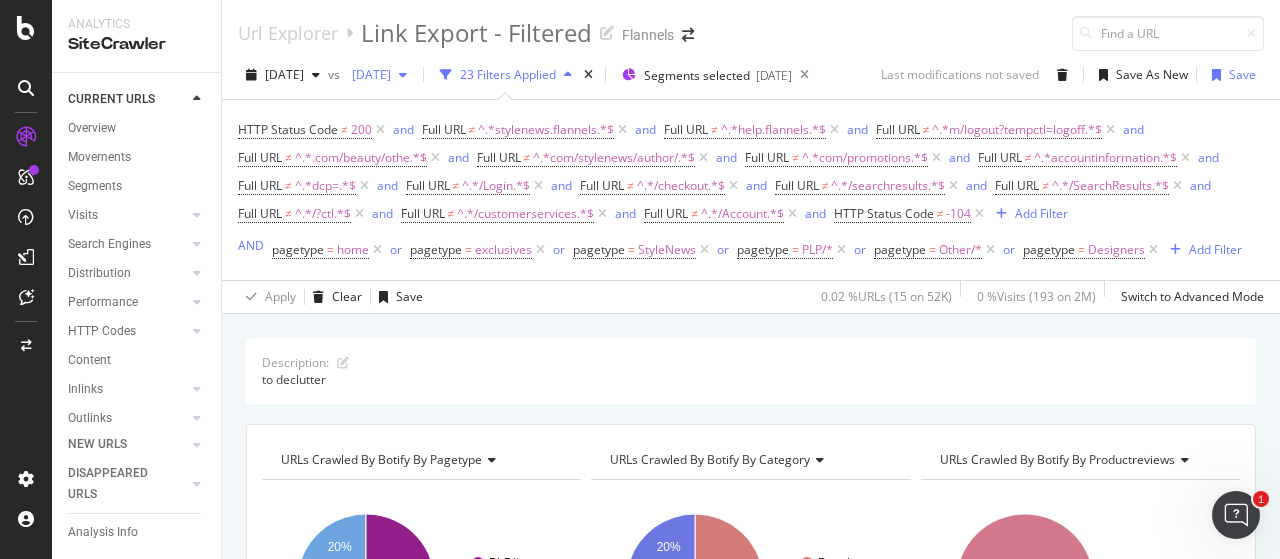 click on "[DATE]" at bounding box center (379, 75) 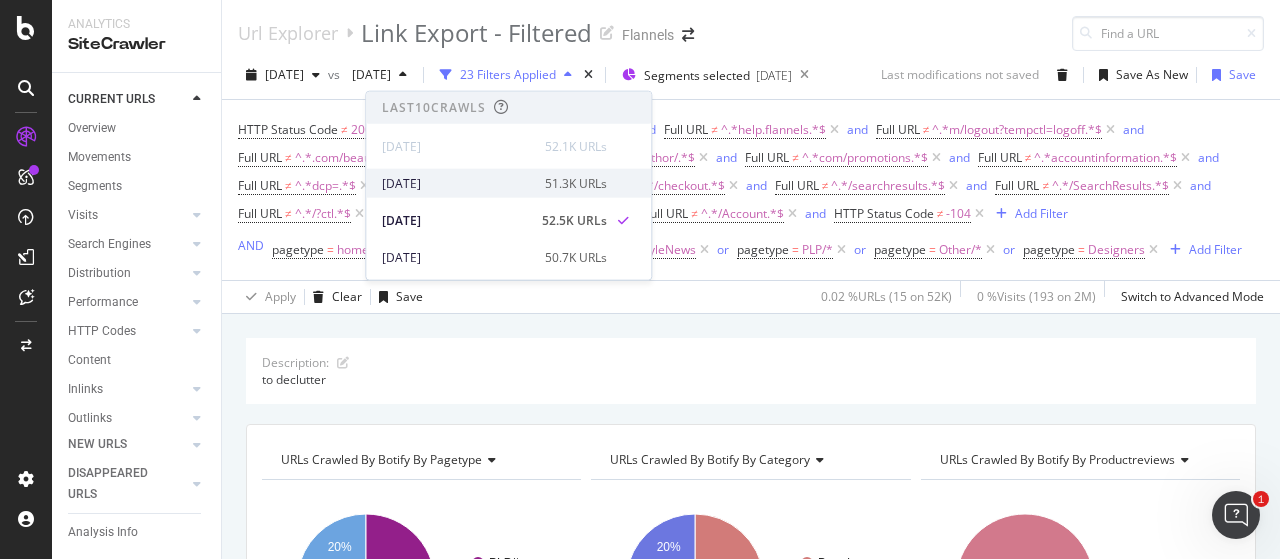 click on "[DATE]" at bounding box center (457, 183) 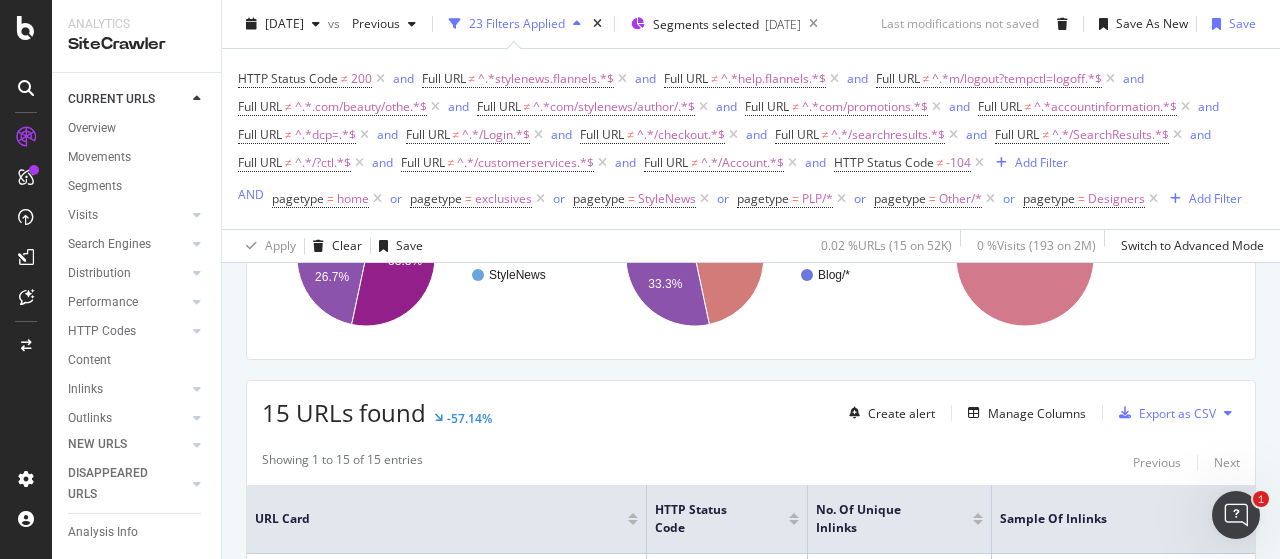 scroll, scrollTop: 400, scrollLeft: 0, axis: vertical 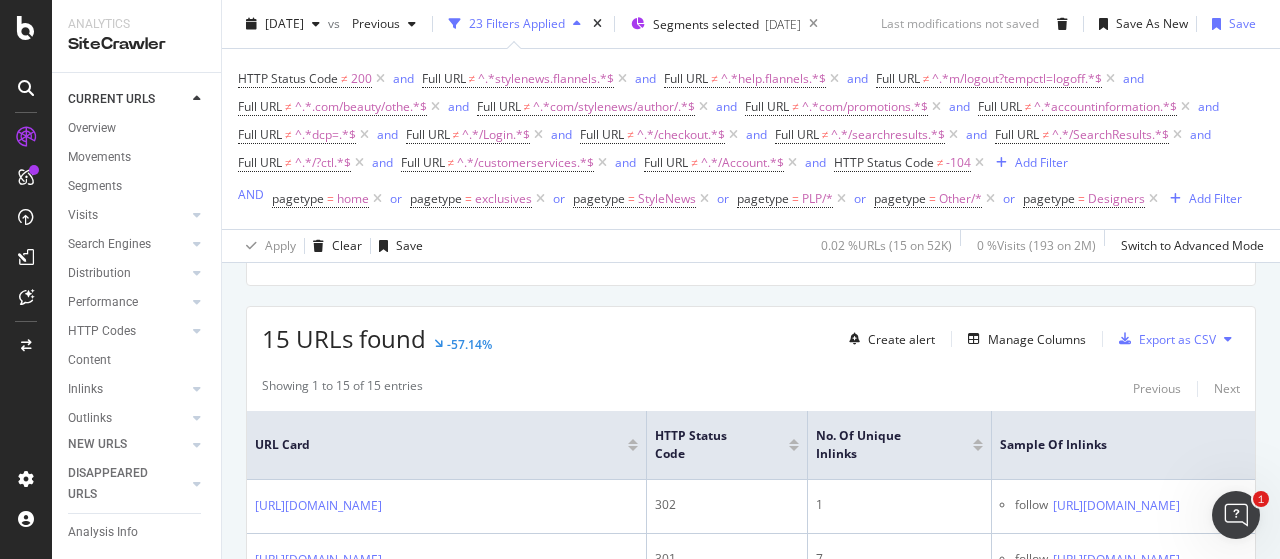 click at bounding box center (1228, 339) 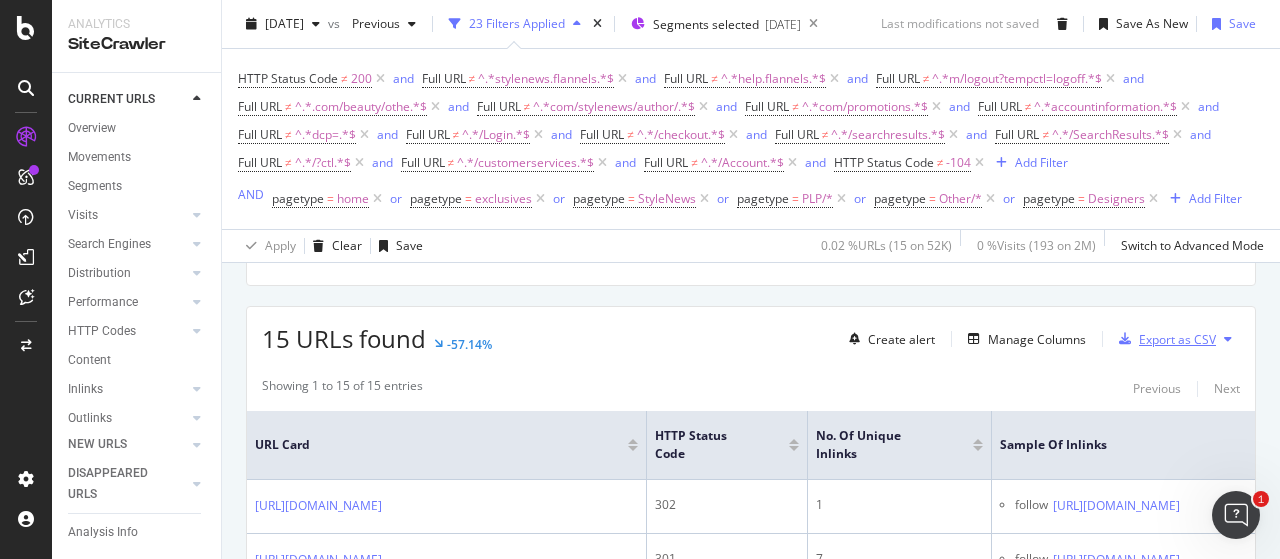 click on "Export as CSV" at bounding box center (1177, 339) 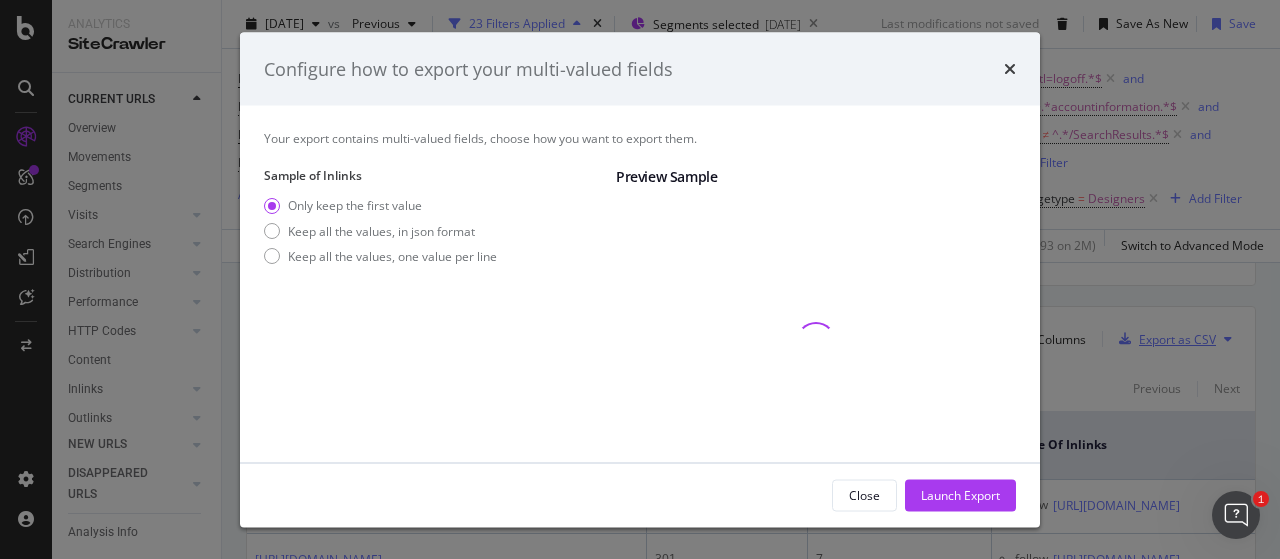 scroll, scrollTop: 136, scrollLeft: 0, axis: vertical 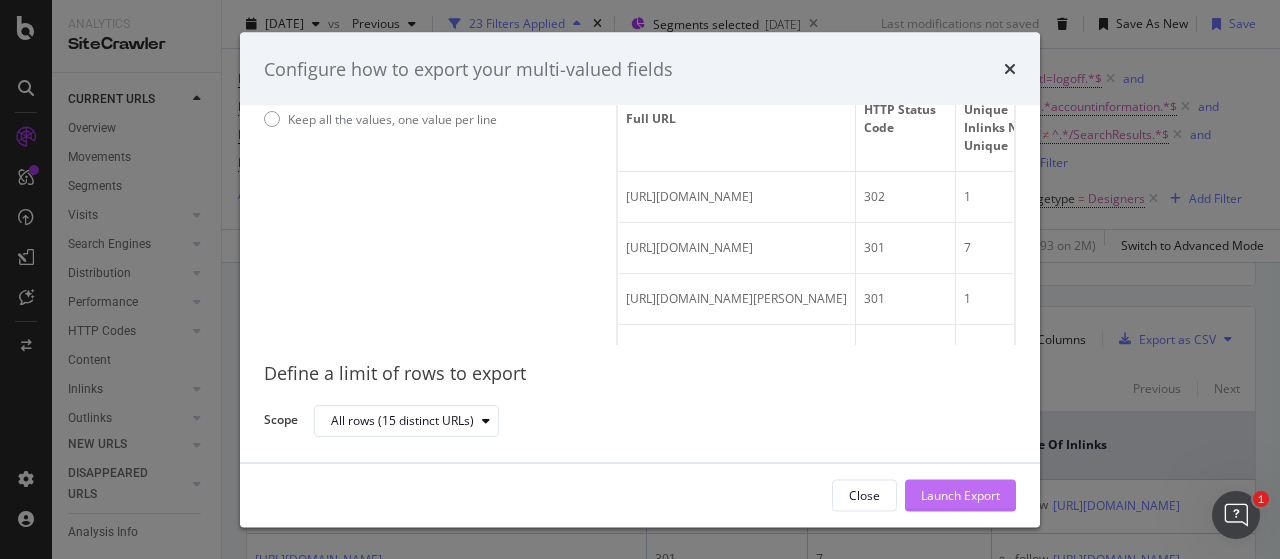 click on "Launch Export" at bounding box center (960, 494) 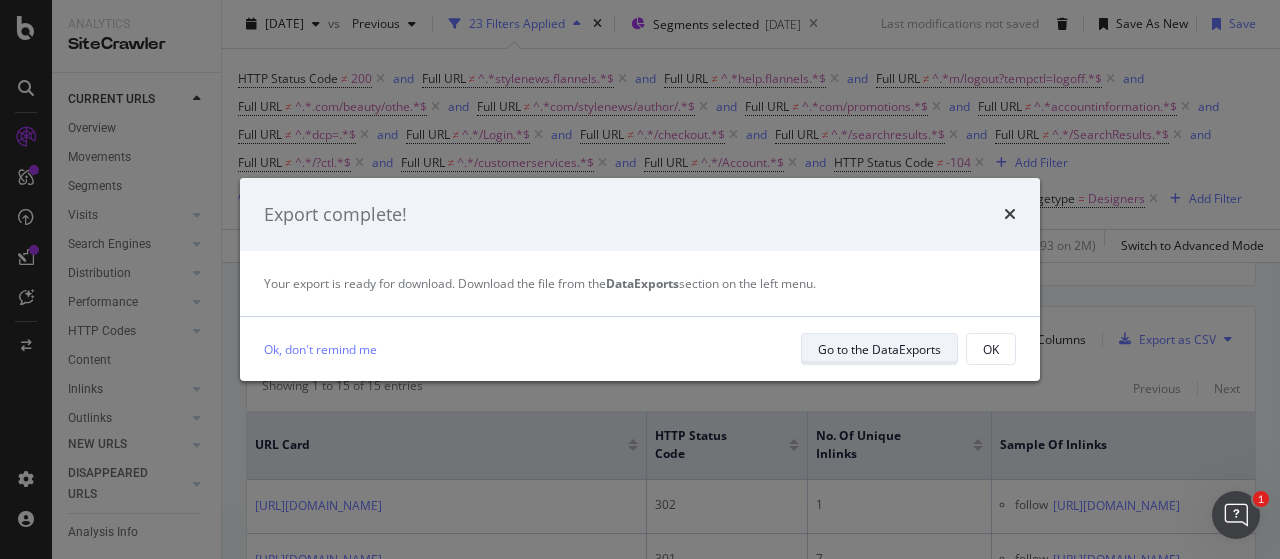 click on "Go to the DataExports" at bounding box center [879, 349] 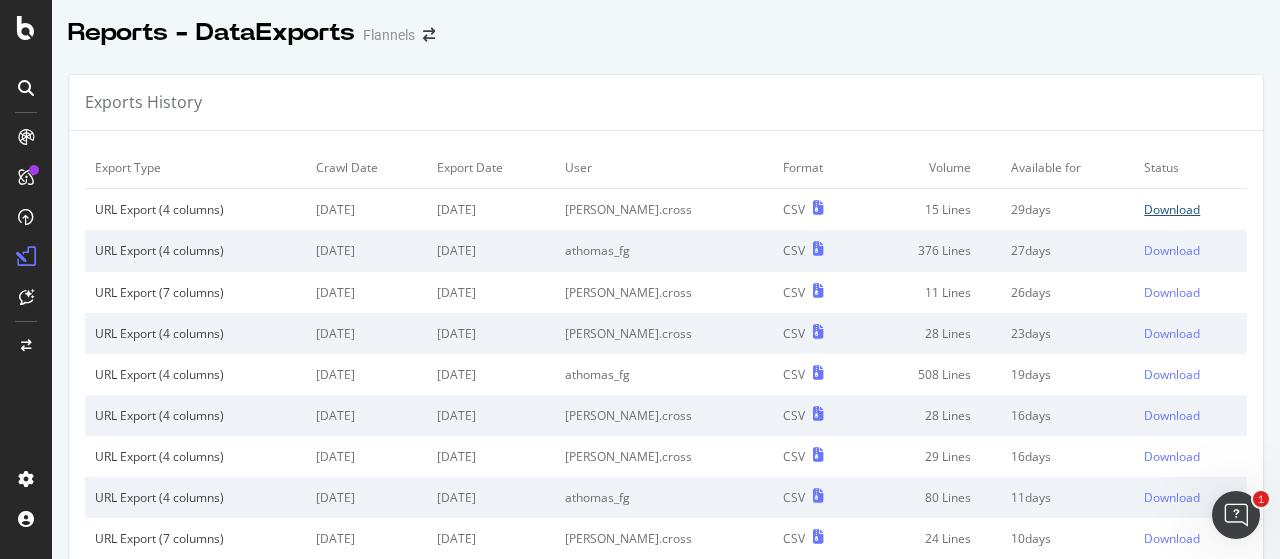 click on "Download" at bounding box center (1172, 209) 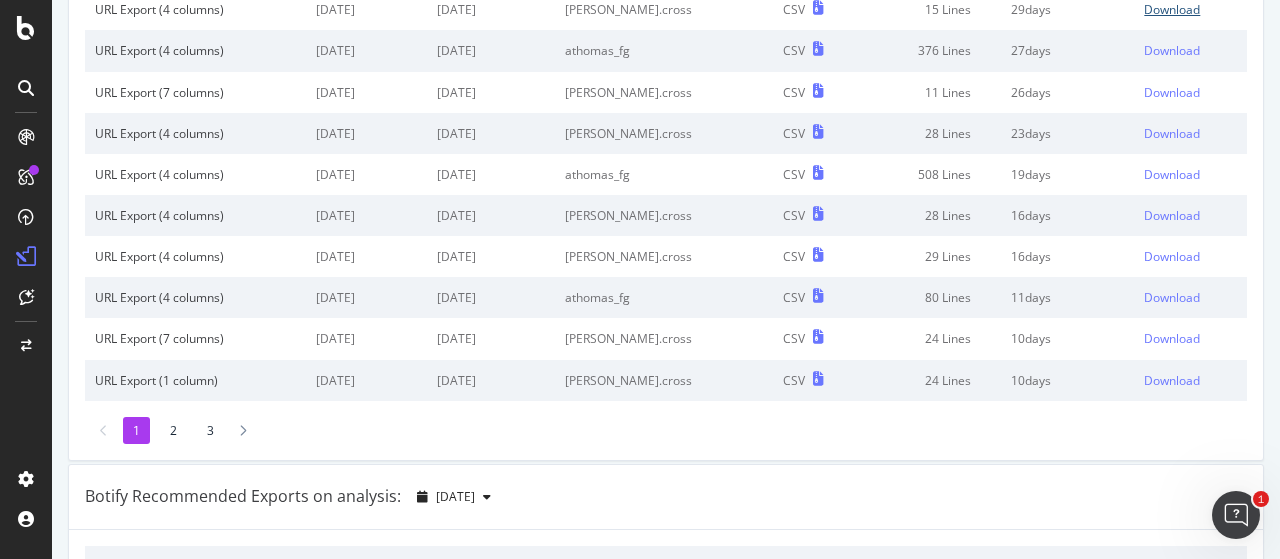 scroll, scrollTop: 0, scrollLeft: 0, axis: both 